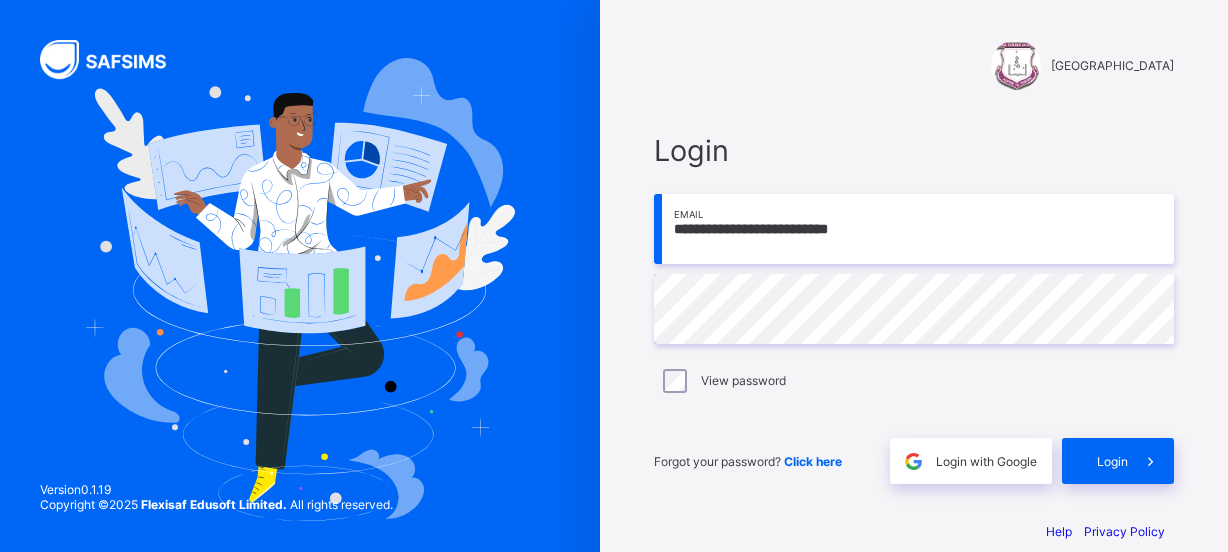 scroll, scrollTop: 0, scrollLeft: 0, axis: both 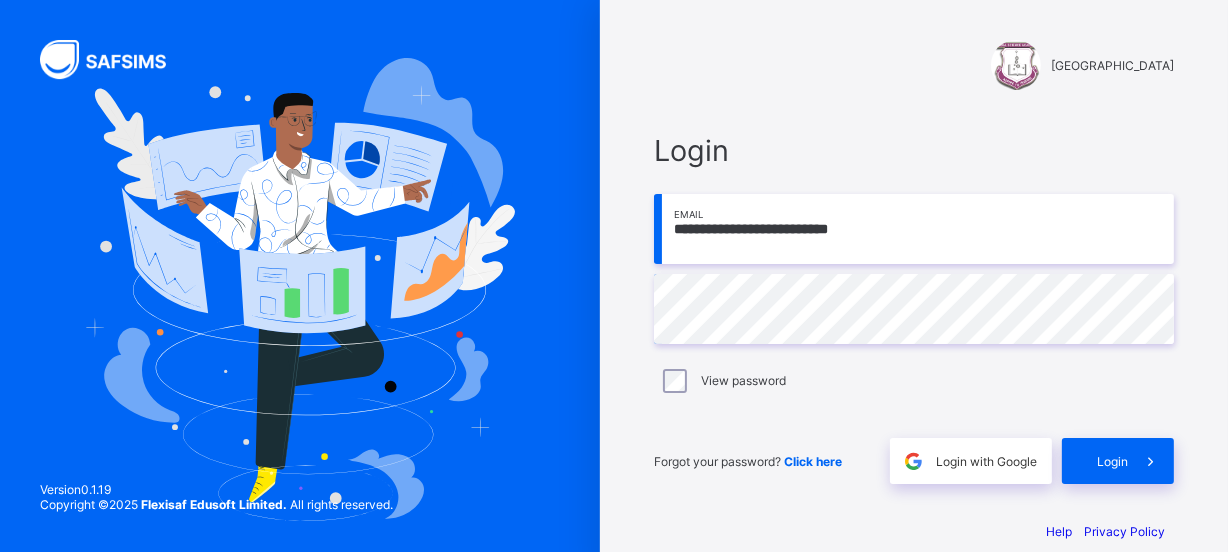 type on "**********" 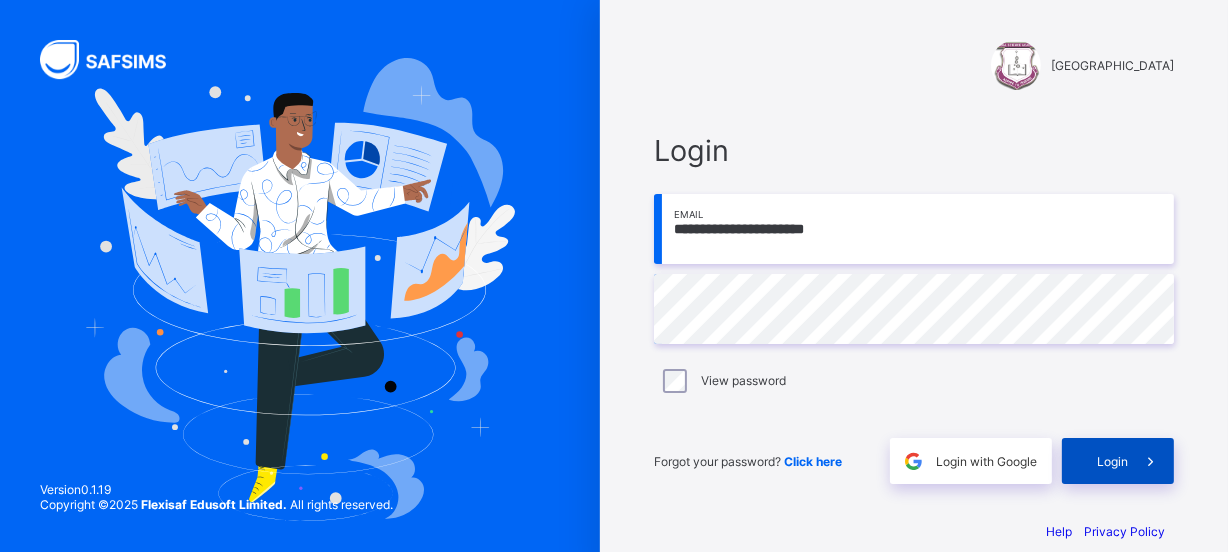 click on "Login" at bounding box center (1112, 461) 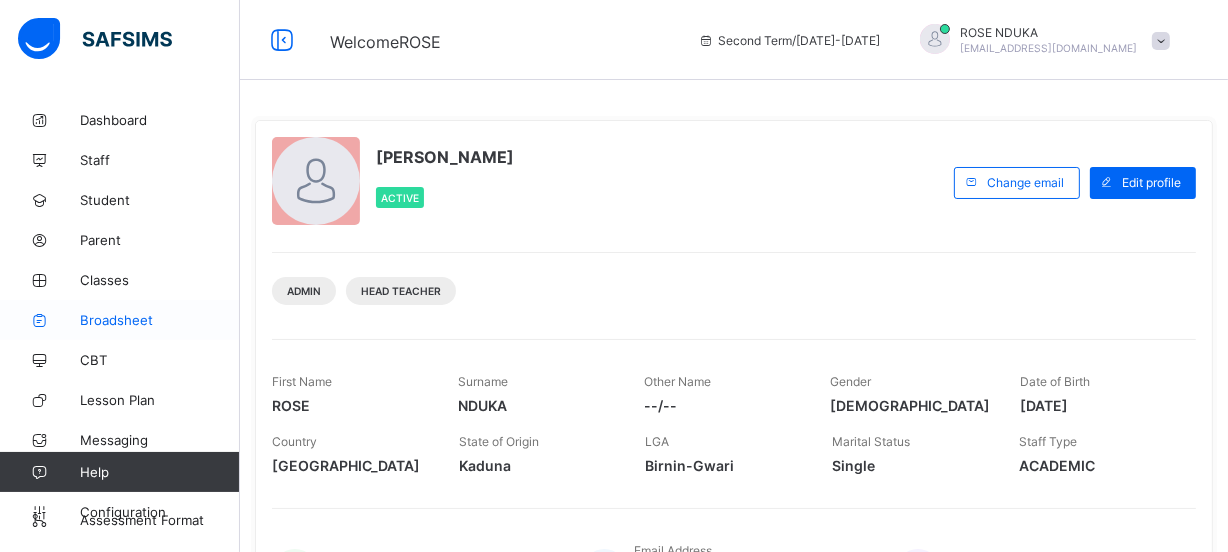click on "Broadsheet" at bounding box center (120, 320) 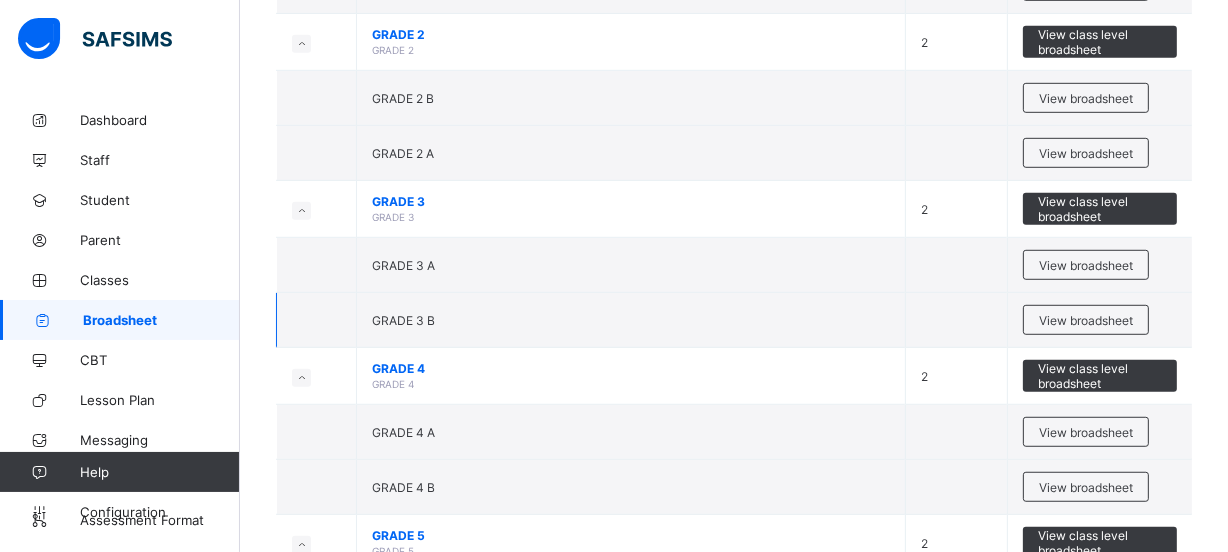 scroll, scrollTop: 1127, scrollLeft: 0, axis: vertical 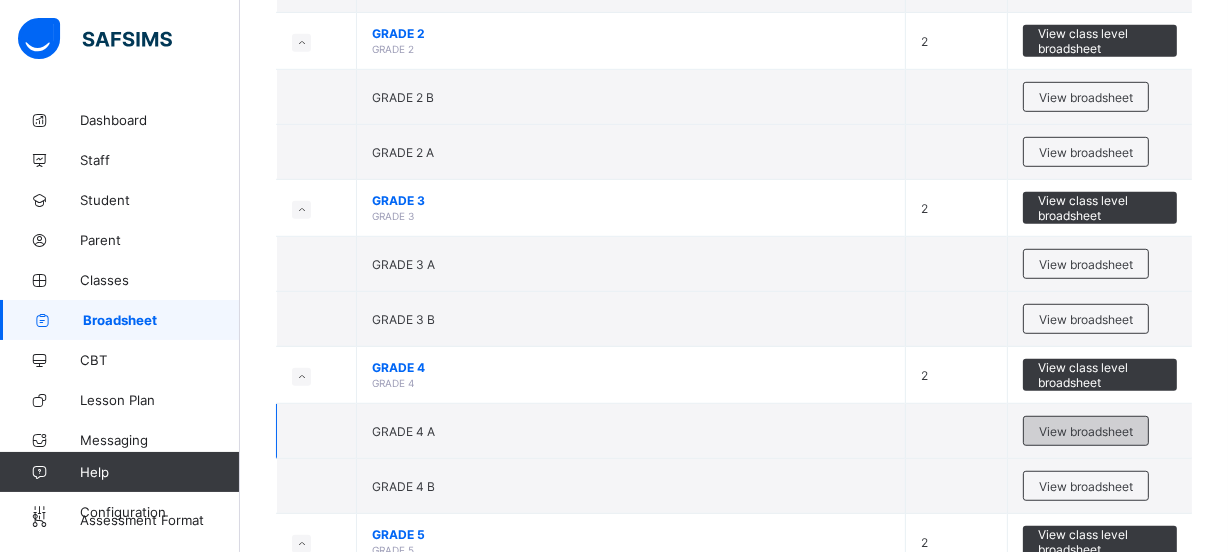 click on "View broadsheet" at bounding box center (1086, 431) 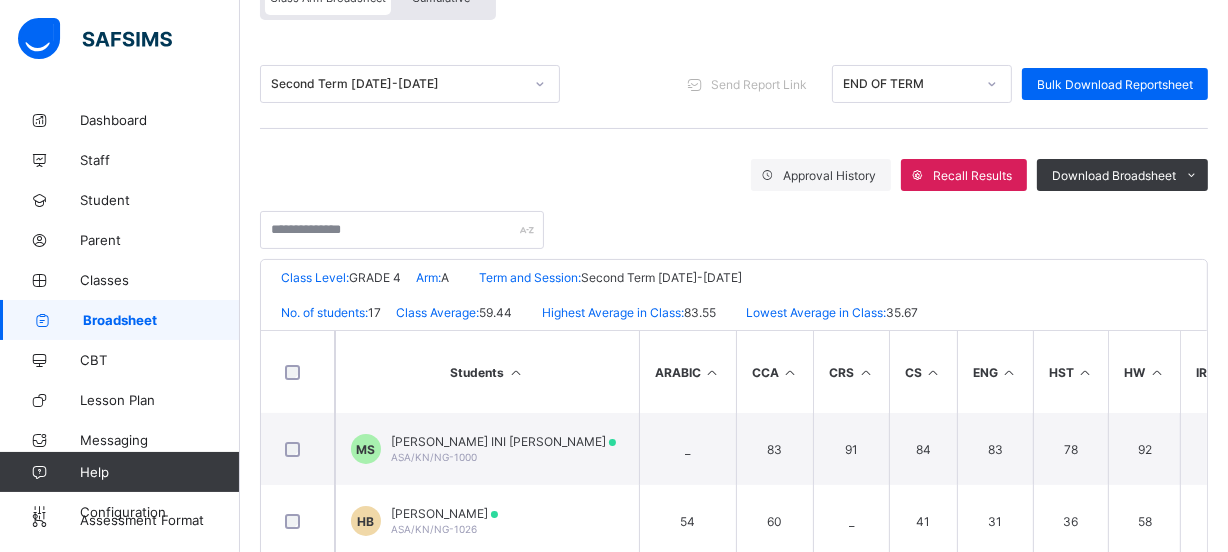 scroll, scrollTop: 290, scrollLeft: 0, axis: vertical 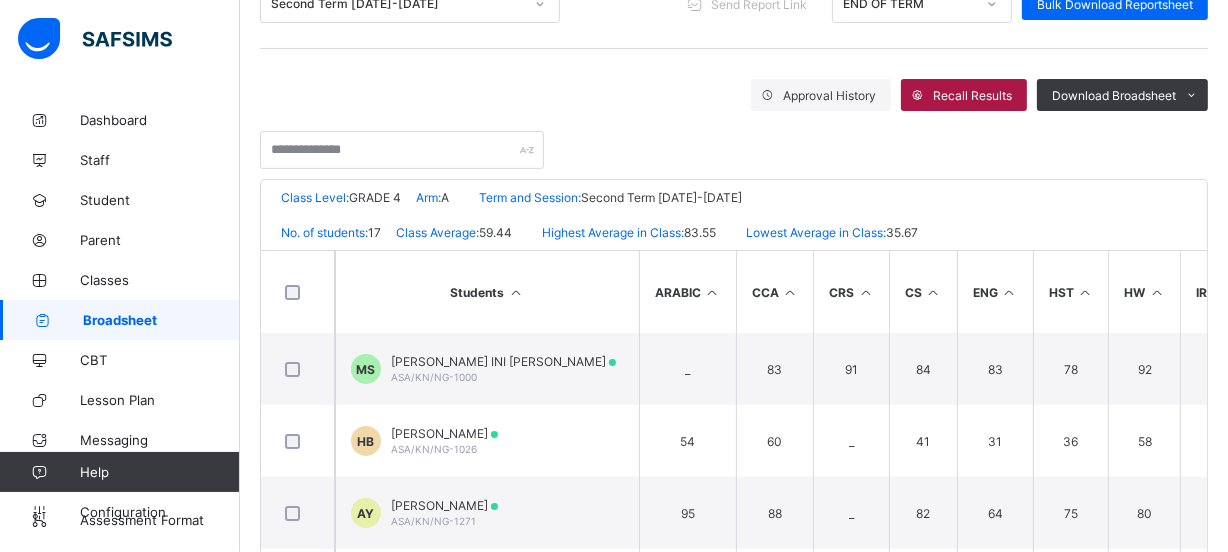click on "Recall Results" at bounding box center [972, 95] 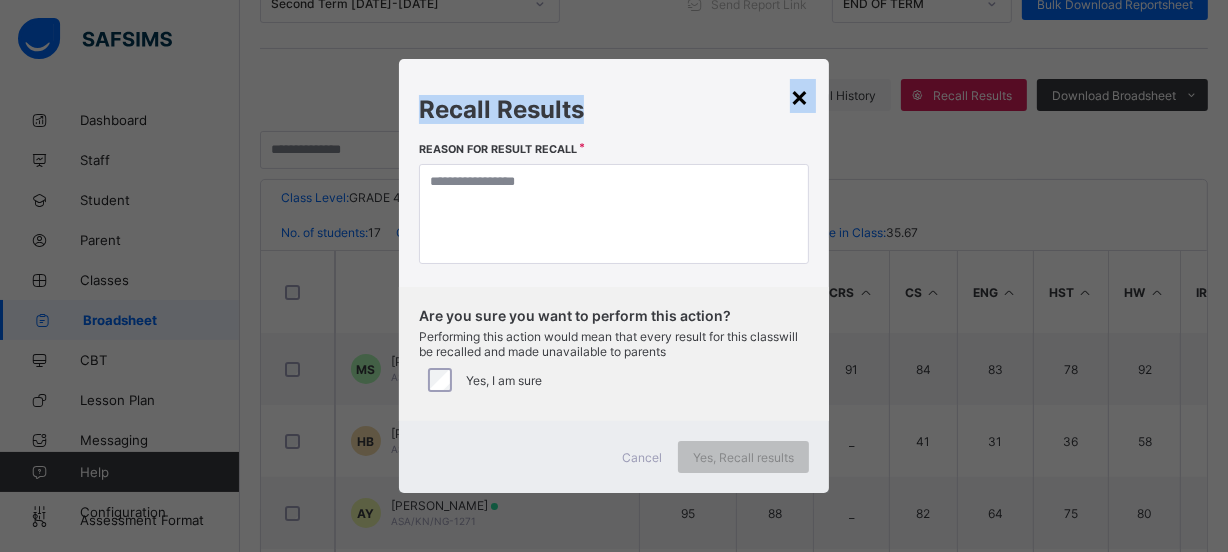 drag, startPoint x: 781, startPoint y: 104, endPoint x: 794, endPoint y: 102, distance: 13.152946 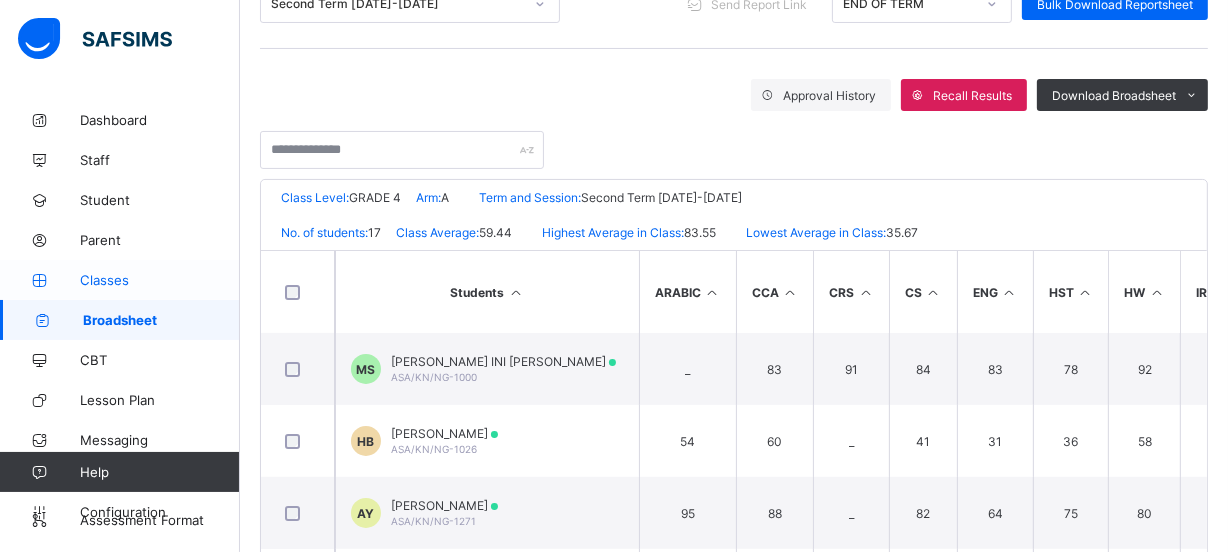 click on "Classes" at bounding box center [120, 280] 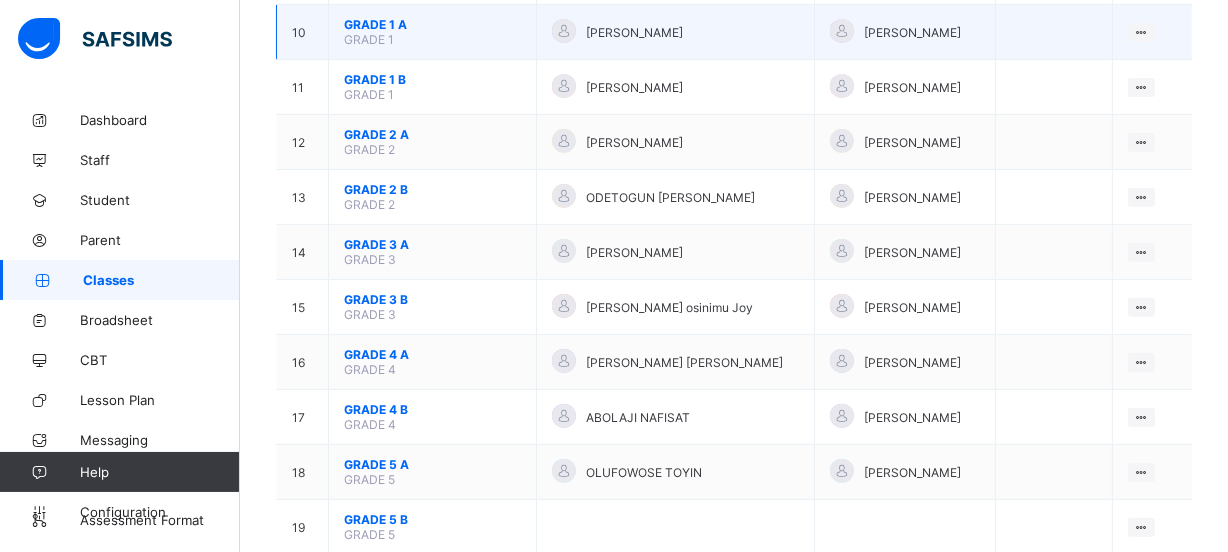 scroll, scrollTop: 727, scrollLeft: 0, axis: vertical 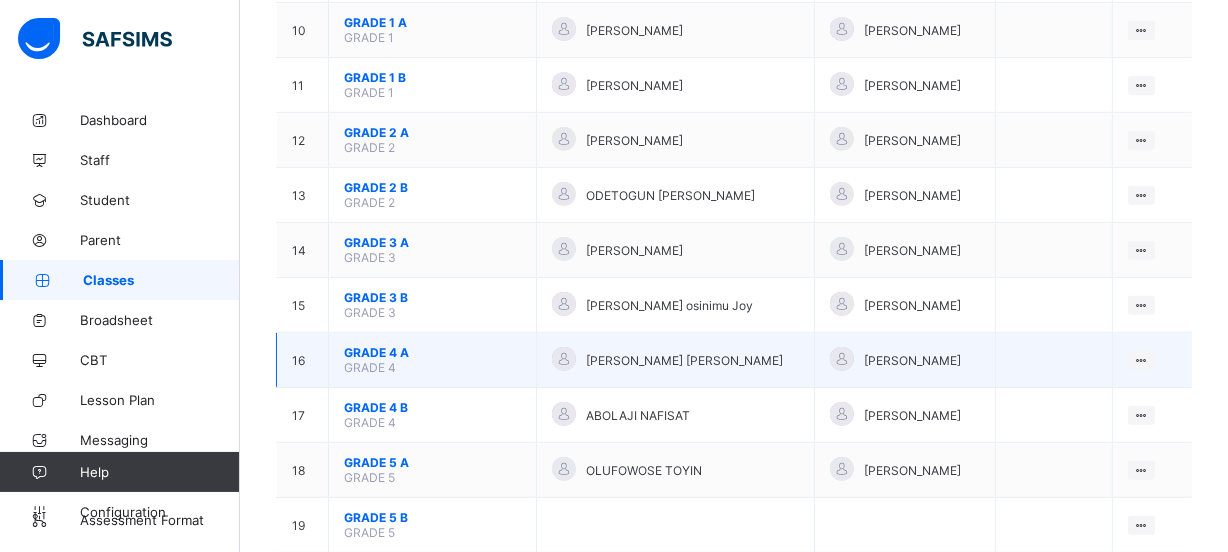 click on "GRADE 4   A" at bounding box center [432, 352] 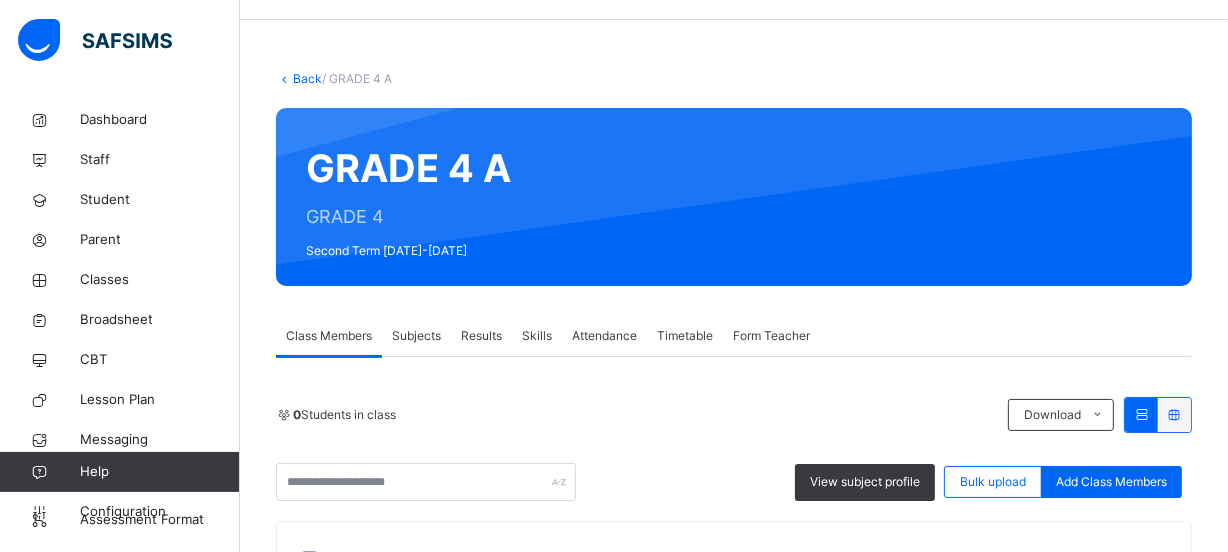 scroll, scrollTop: 36, scrollLeft: 0, axis: vertical 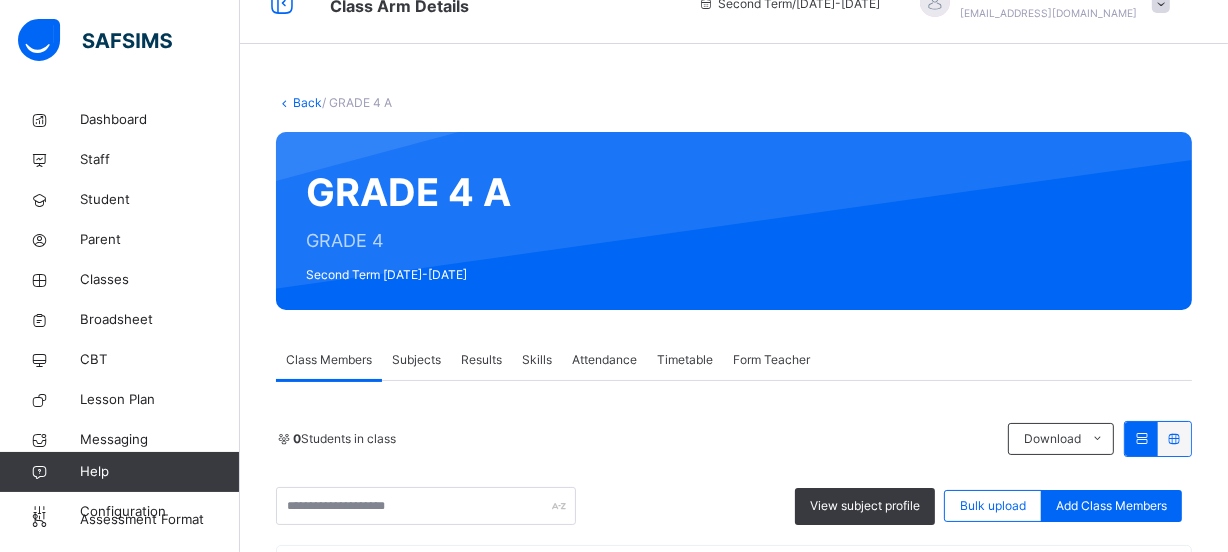 click on "Results" at bounding box center [481, 360] 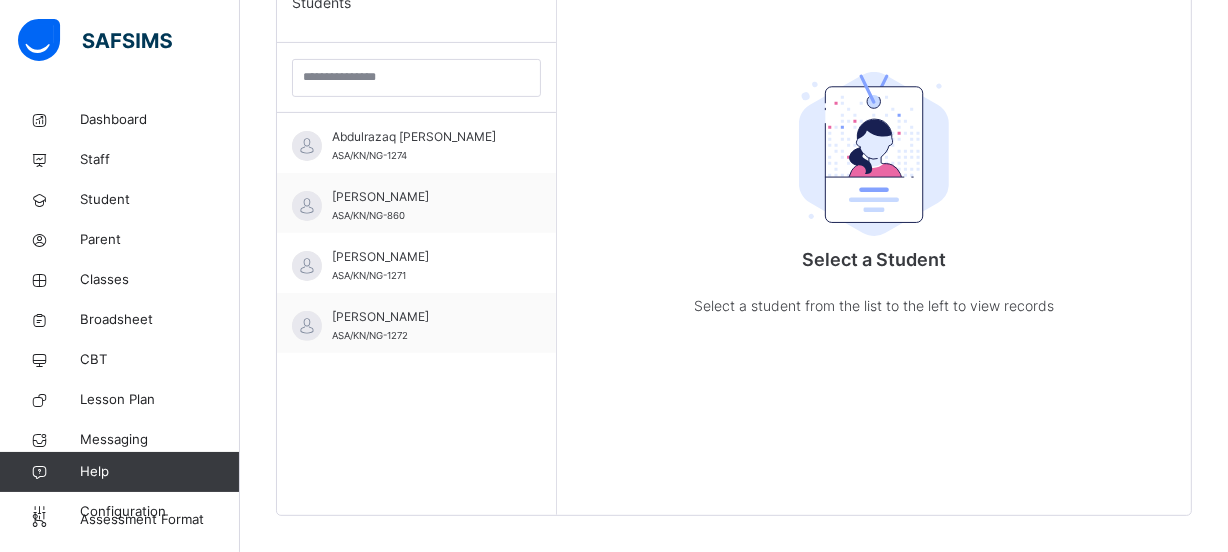 scroll, scrollTop: 580, scrollLeft: 0, axis: vertical 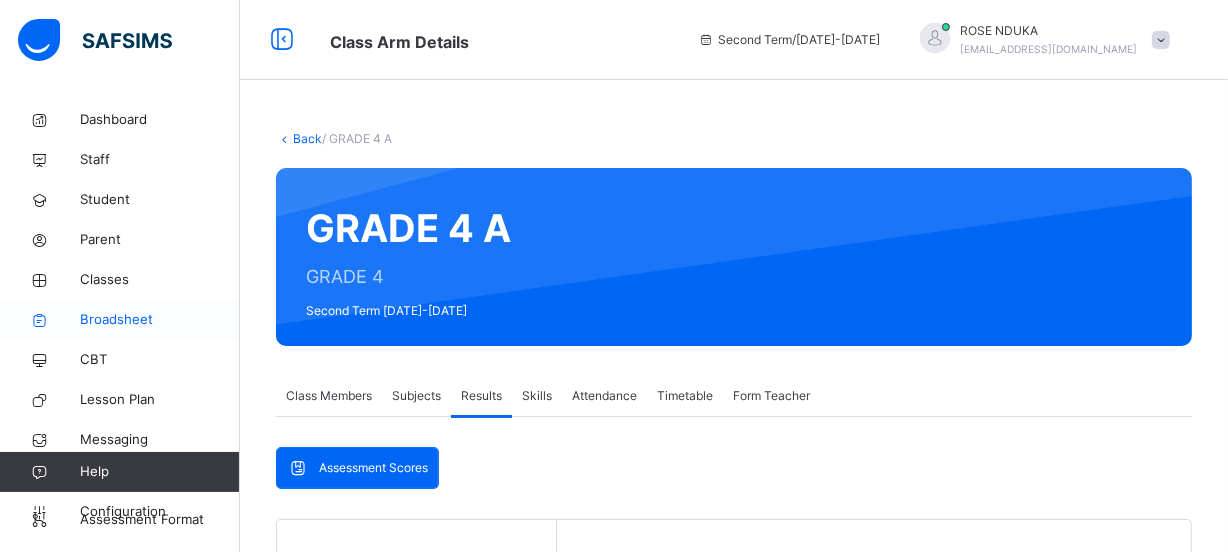 click on "Broadsheet" at bounding box center [120, 320] 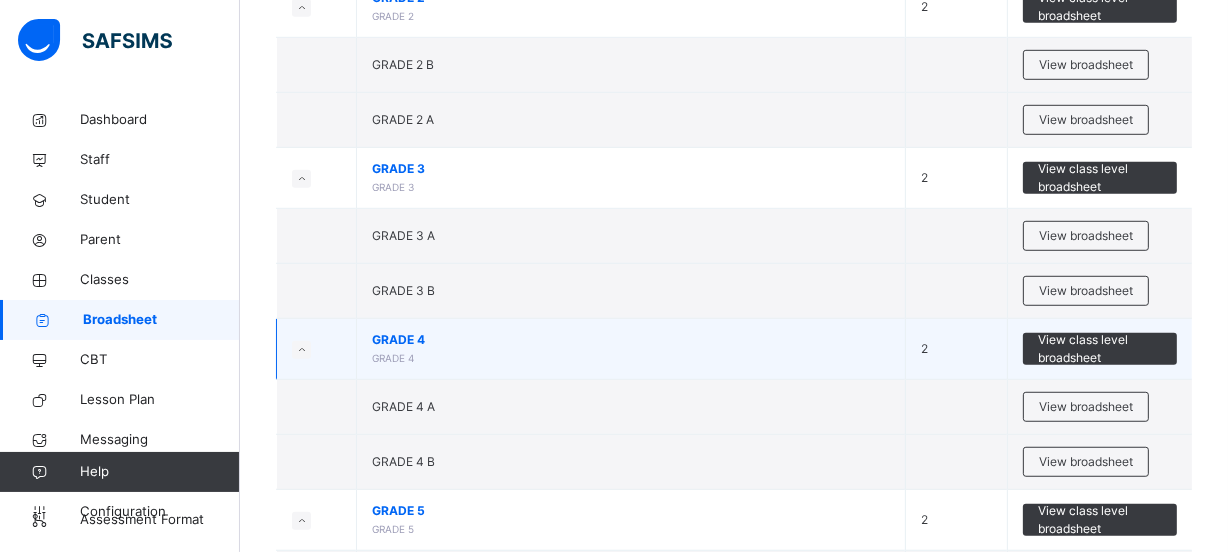 scroll, scrollTop: 1200, scrollLeft: 0, axis: vertical 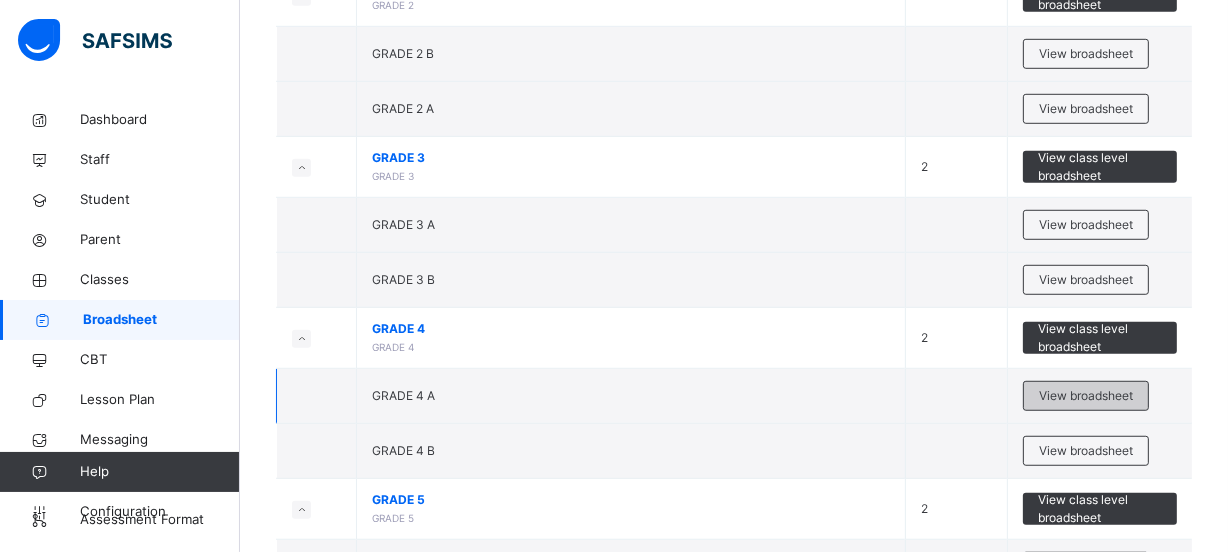 click on "View broadsheet" at bounding box center [1086, 396] 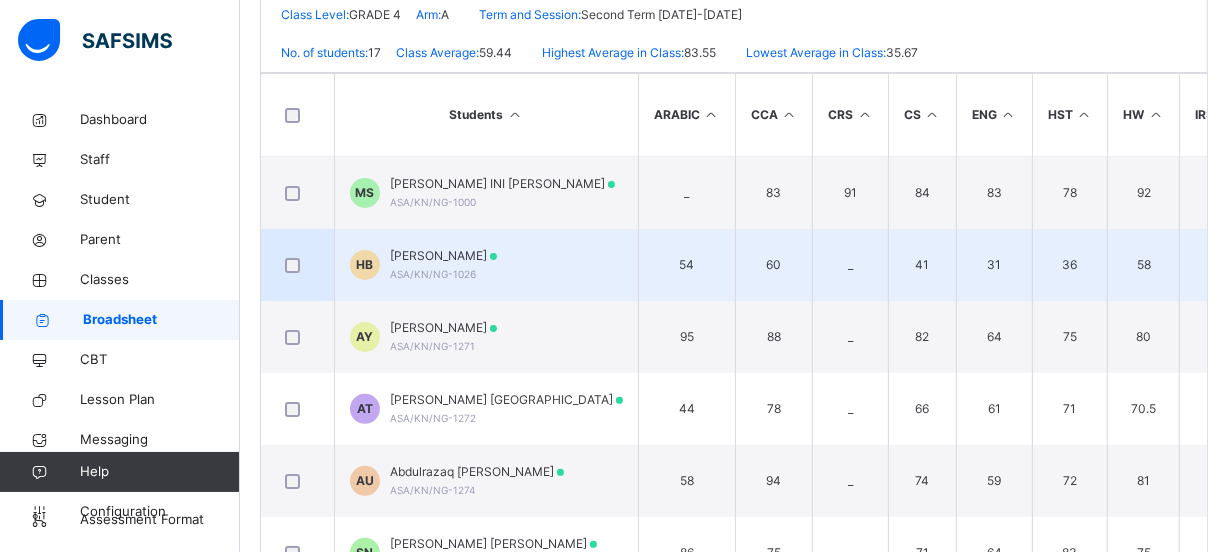 scroll, scrollTop: 540, scrollLeft: 0, axis: vertical 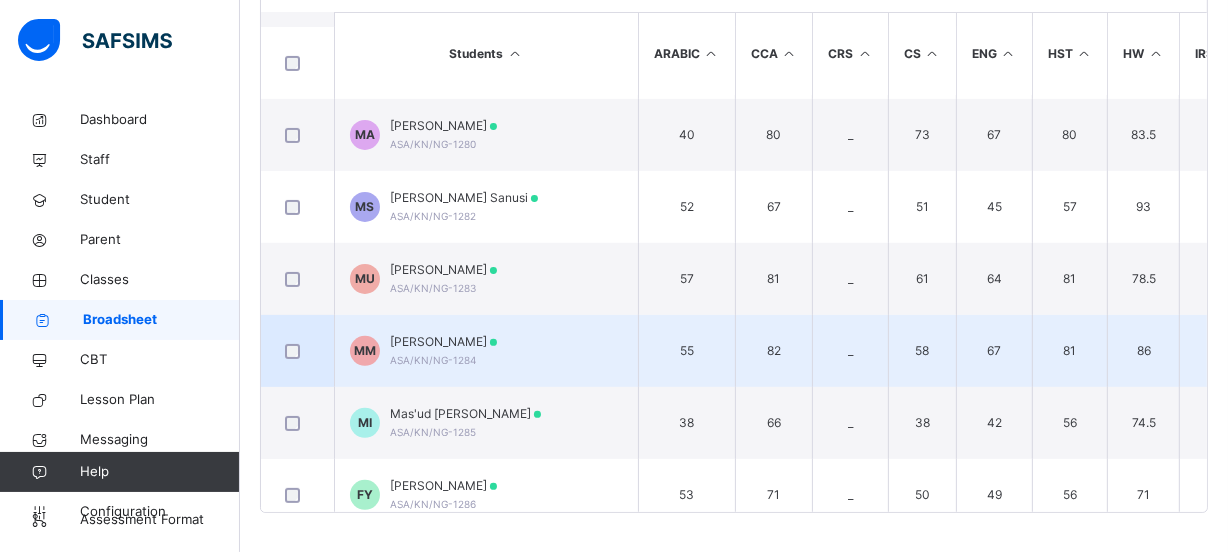 click on "[PERSON_NAME] [PERSON_NAME]/KN/NG-1284" at bounding box center (443, 351) 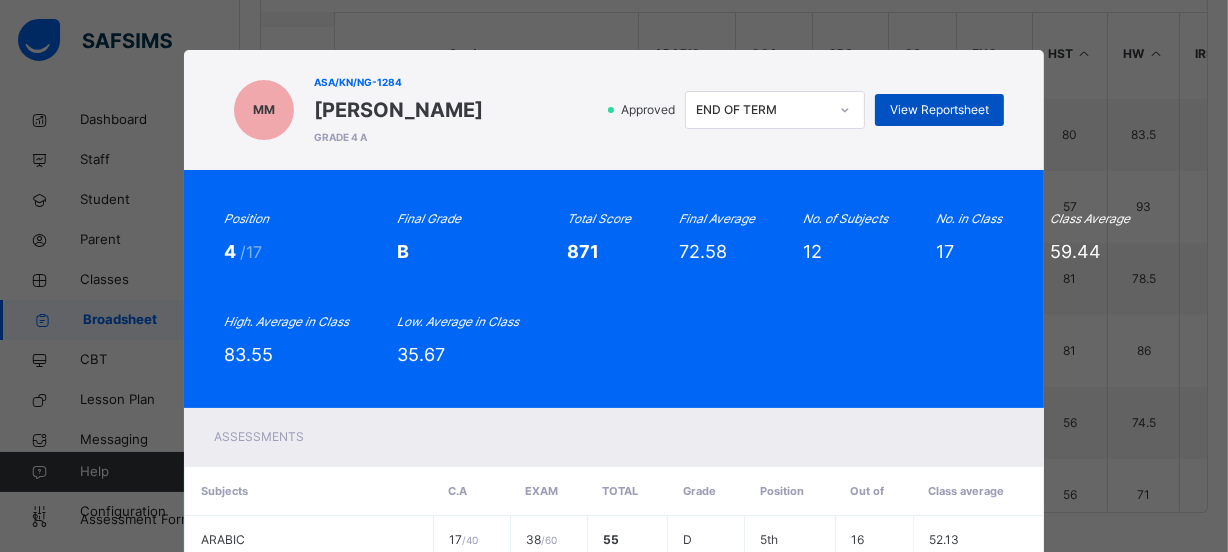 click on "View Reportsheet" at bounding box center [939, 110] 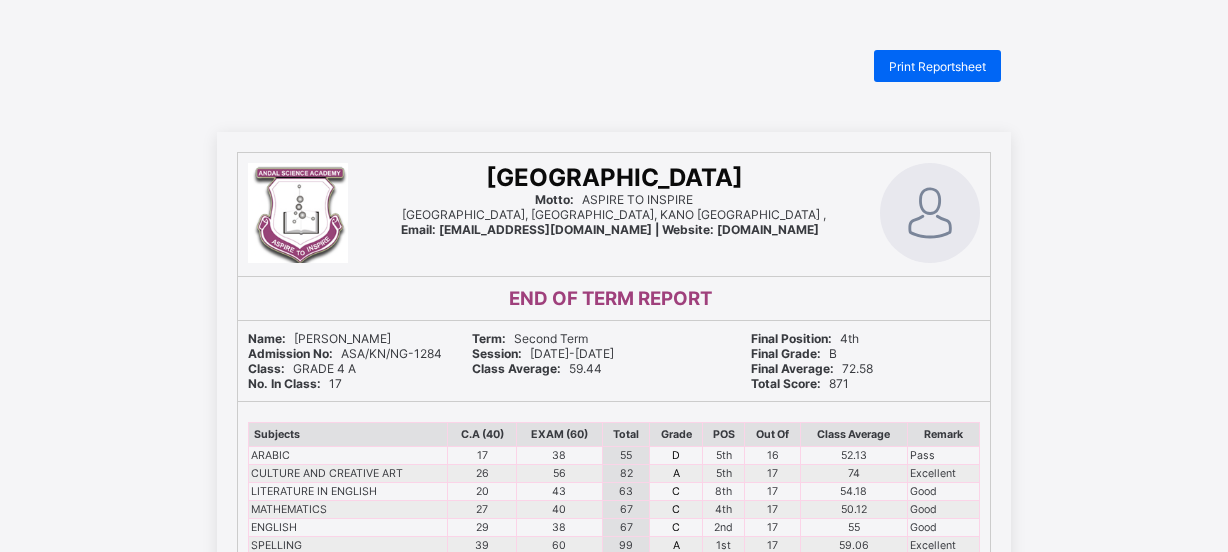 scroll, scrollTop: 0, scrollLeft: 0, axis: both 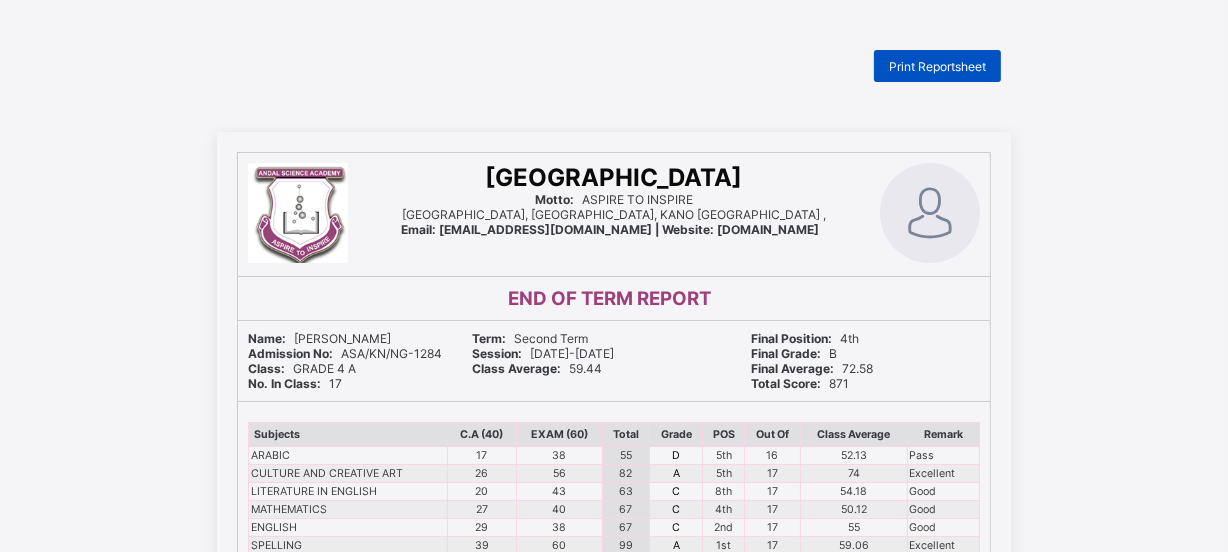 click on "Print Reportsheet" at bounding box center [937, 66] 